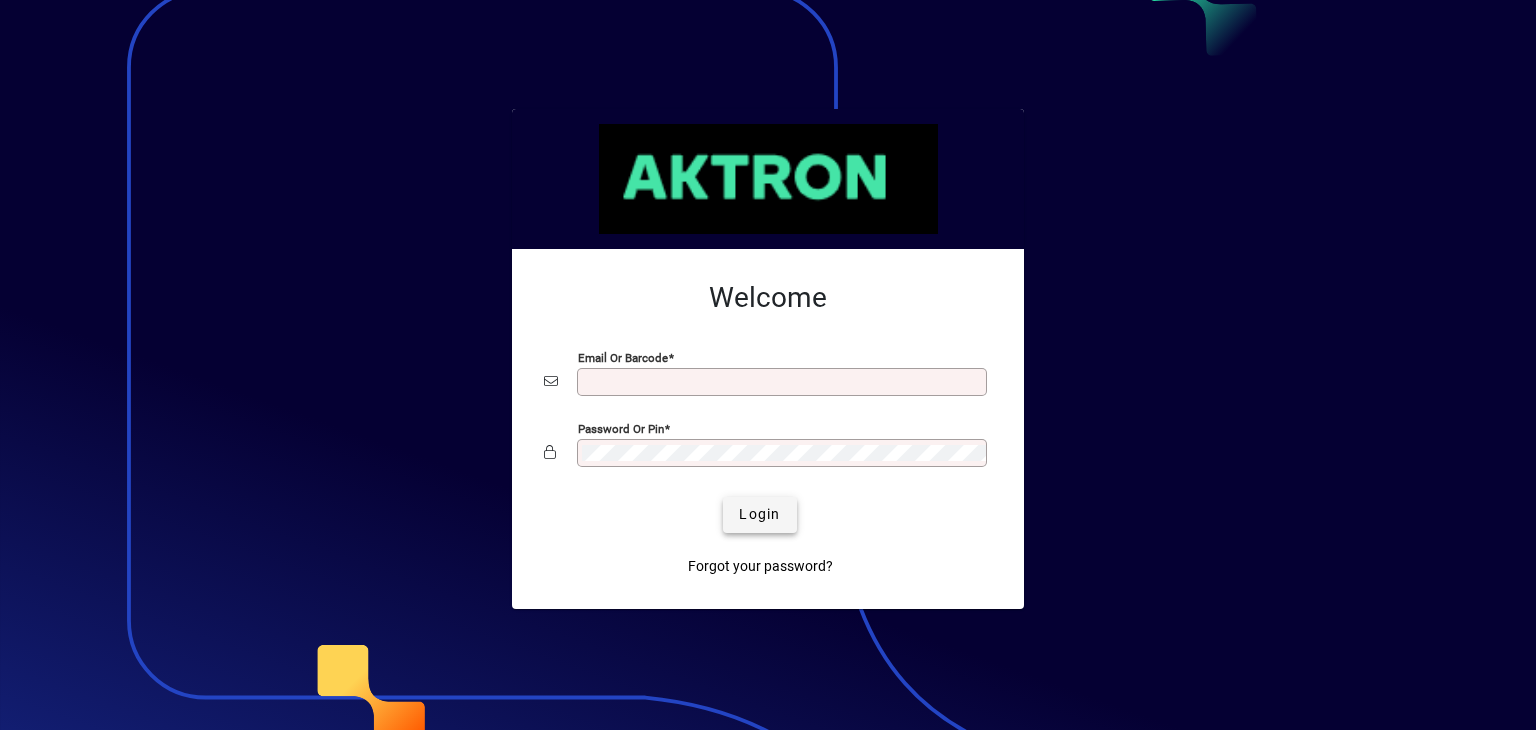scroll, scrollTop: 0, scrollLeft: 0, axis: both 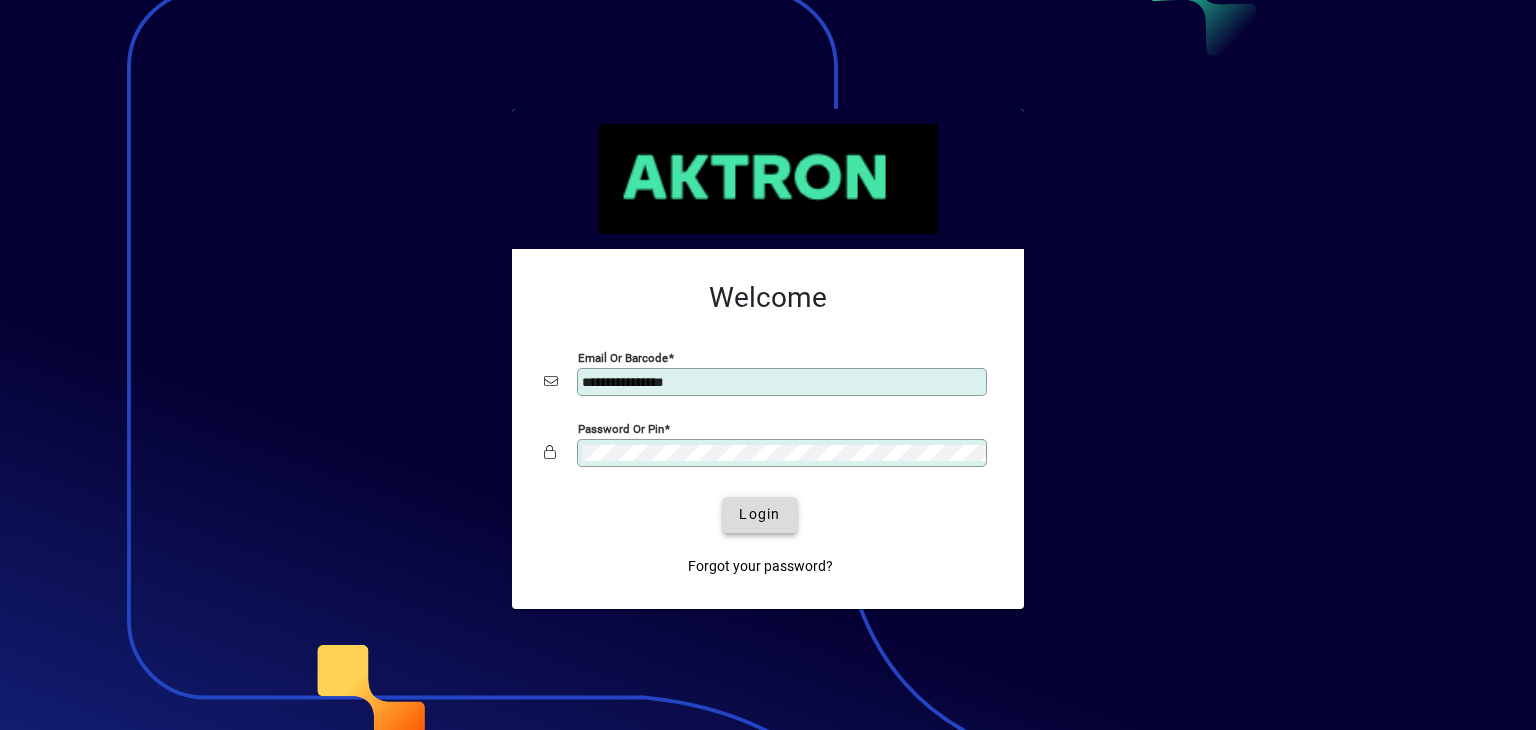 click on "Login" 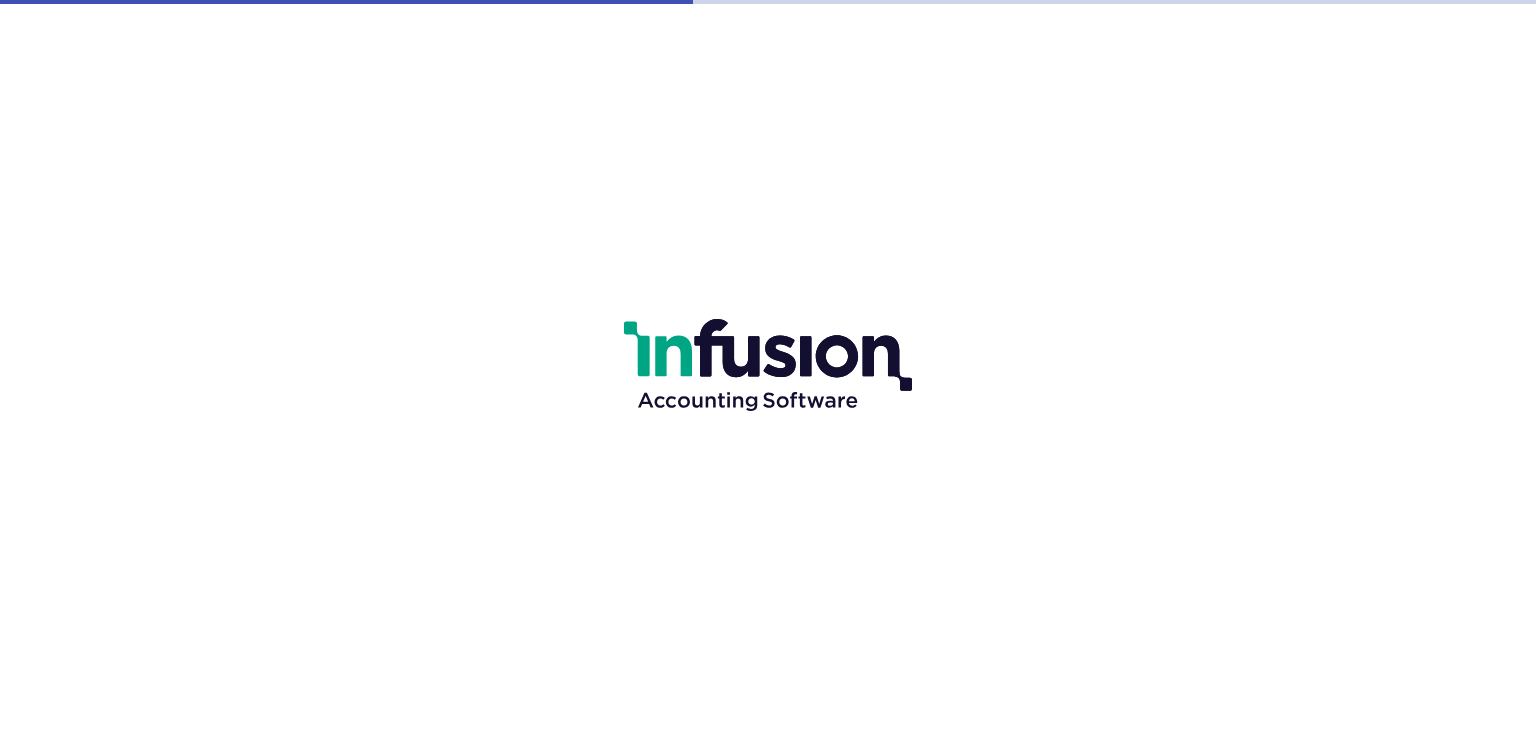 scroll, scrollTop: 0, scrollLeft: 0, axis: both 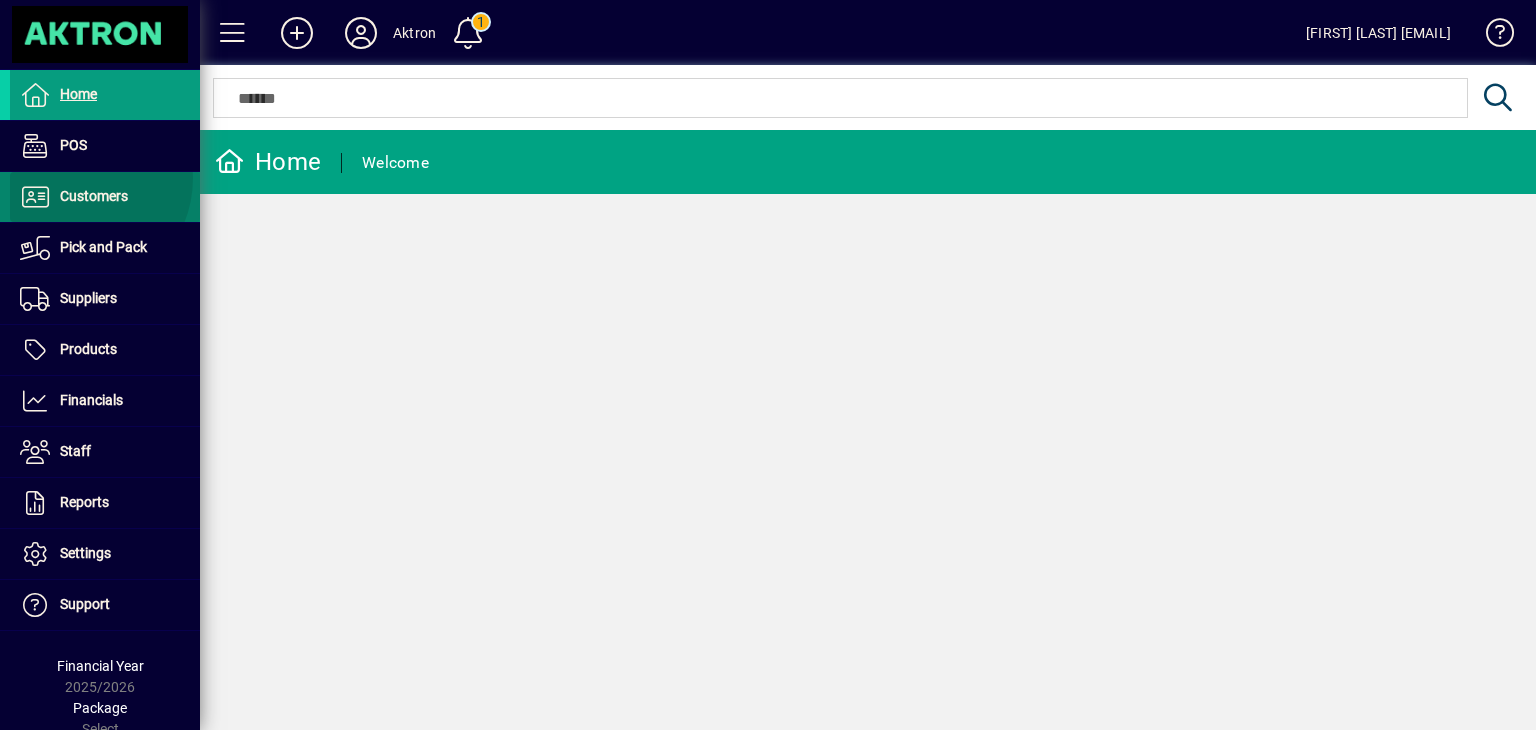 click at bounding box center [105, 197] 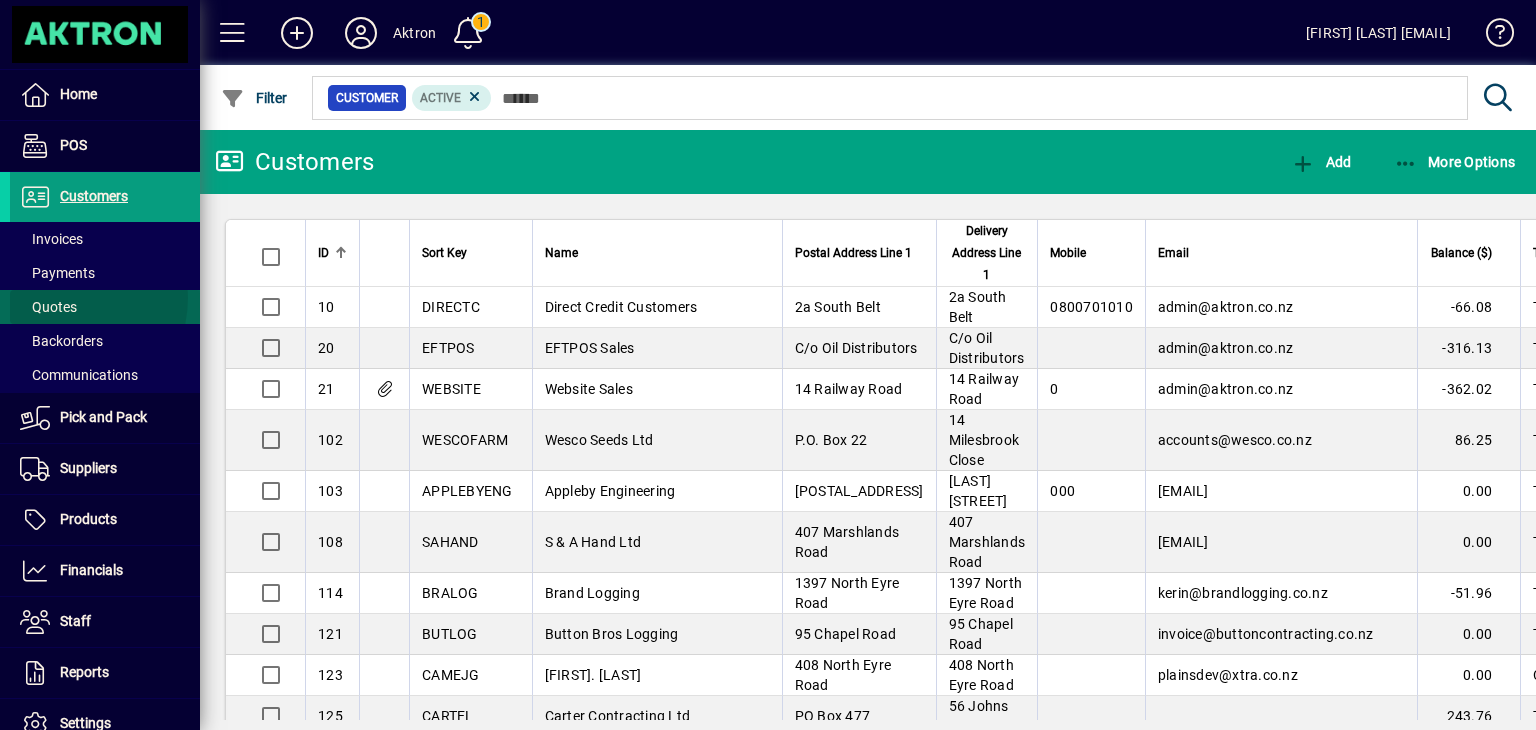 click on "Quotes" at bounding box center (48, 307) 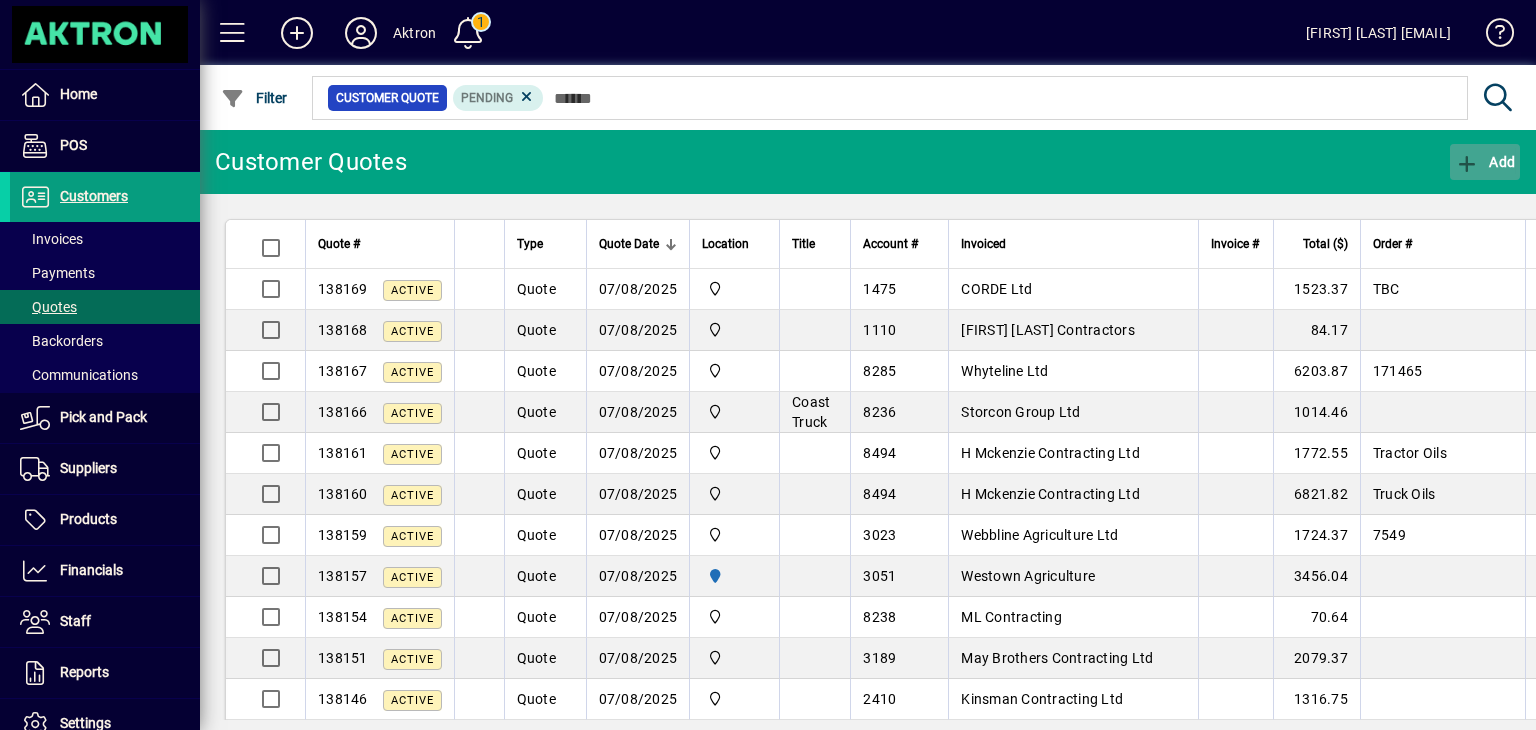click on "Add" 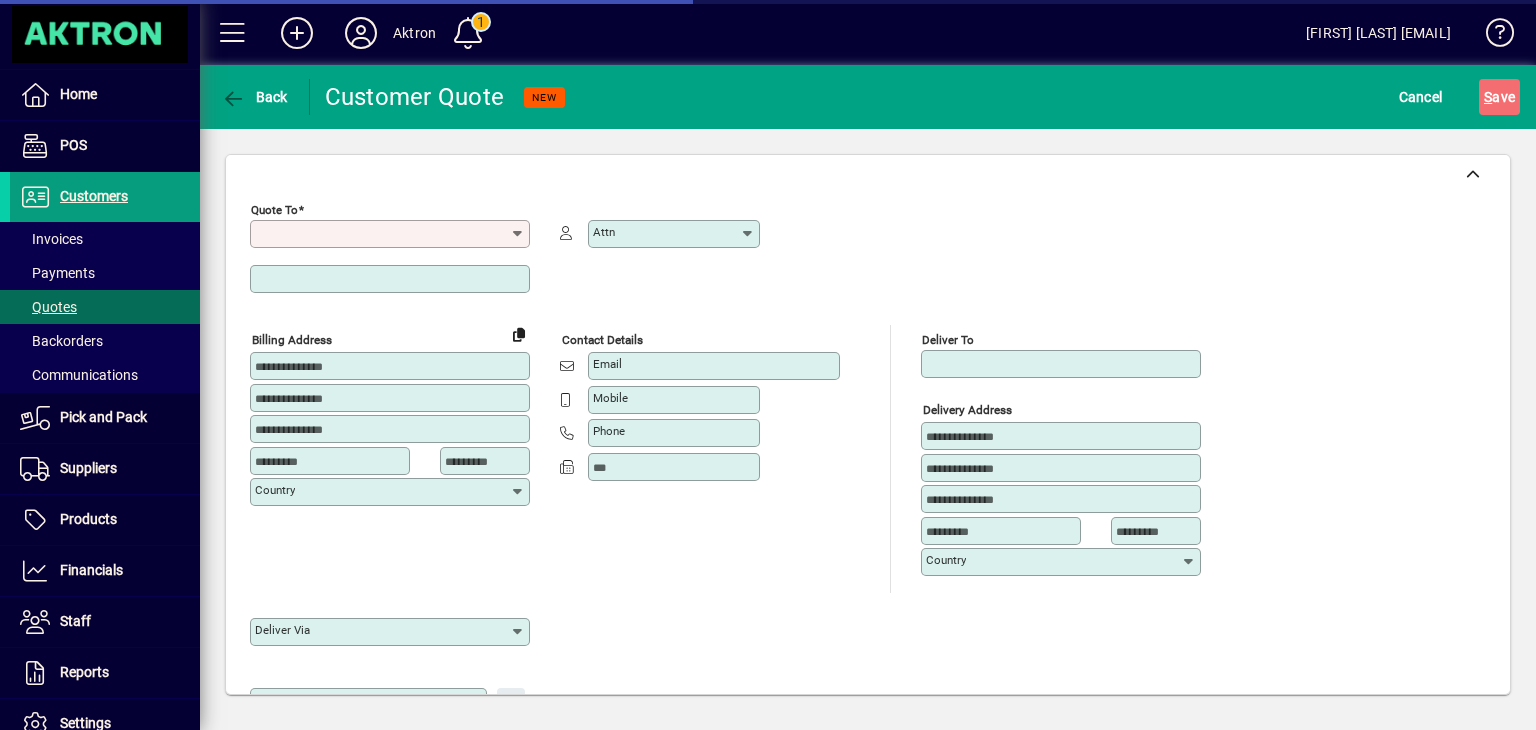 type on "*********" 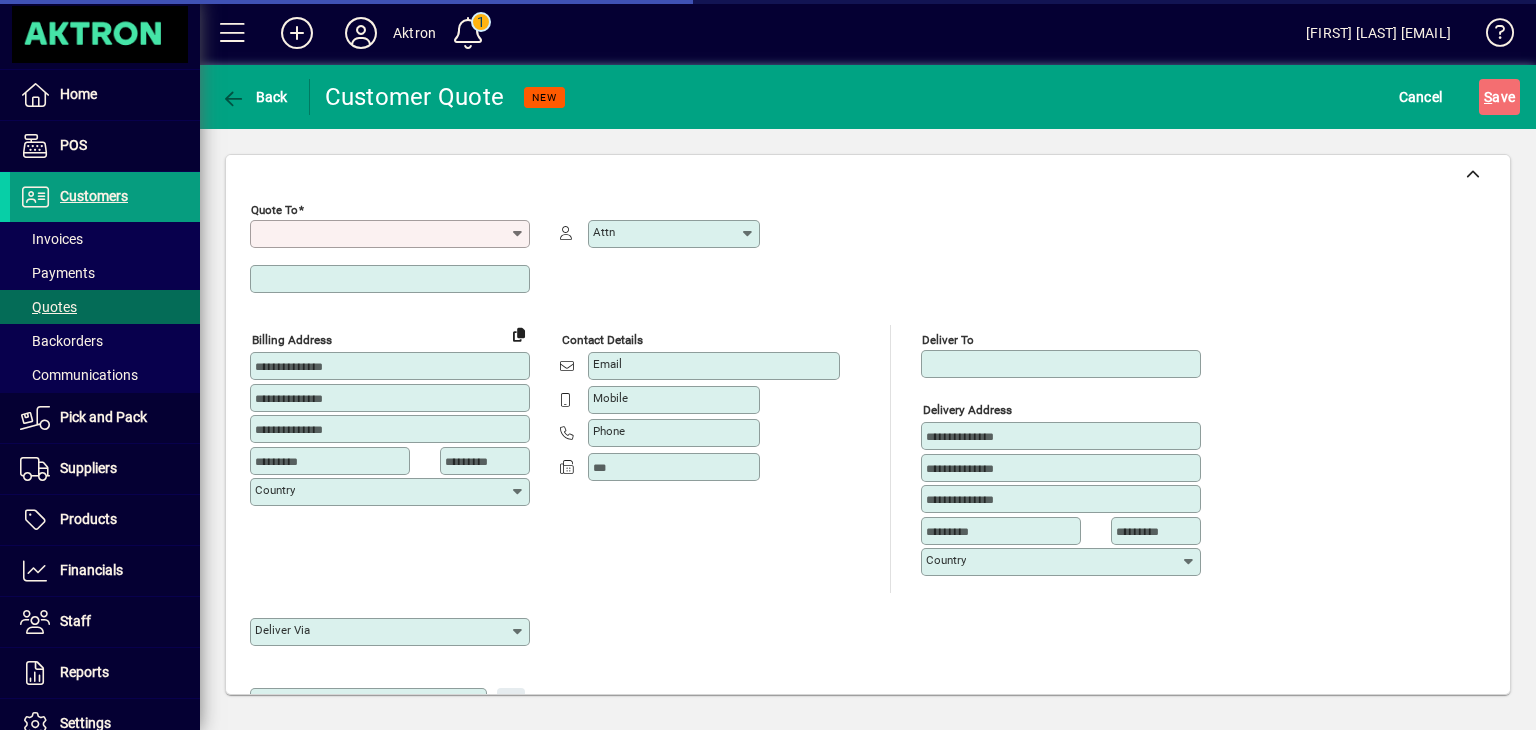 type on "******" 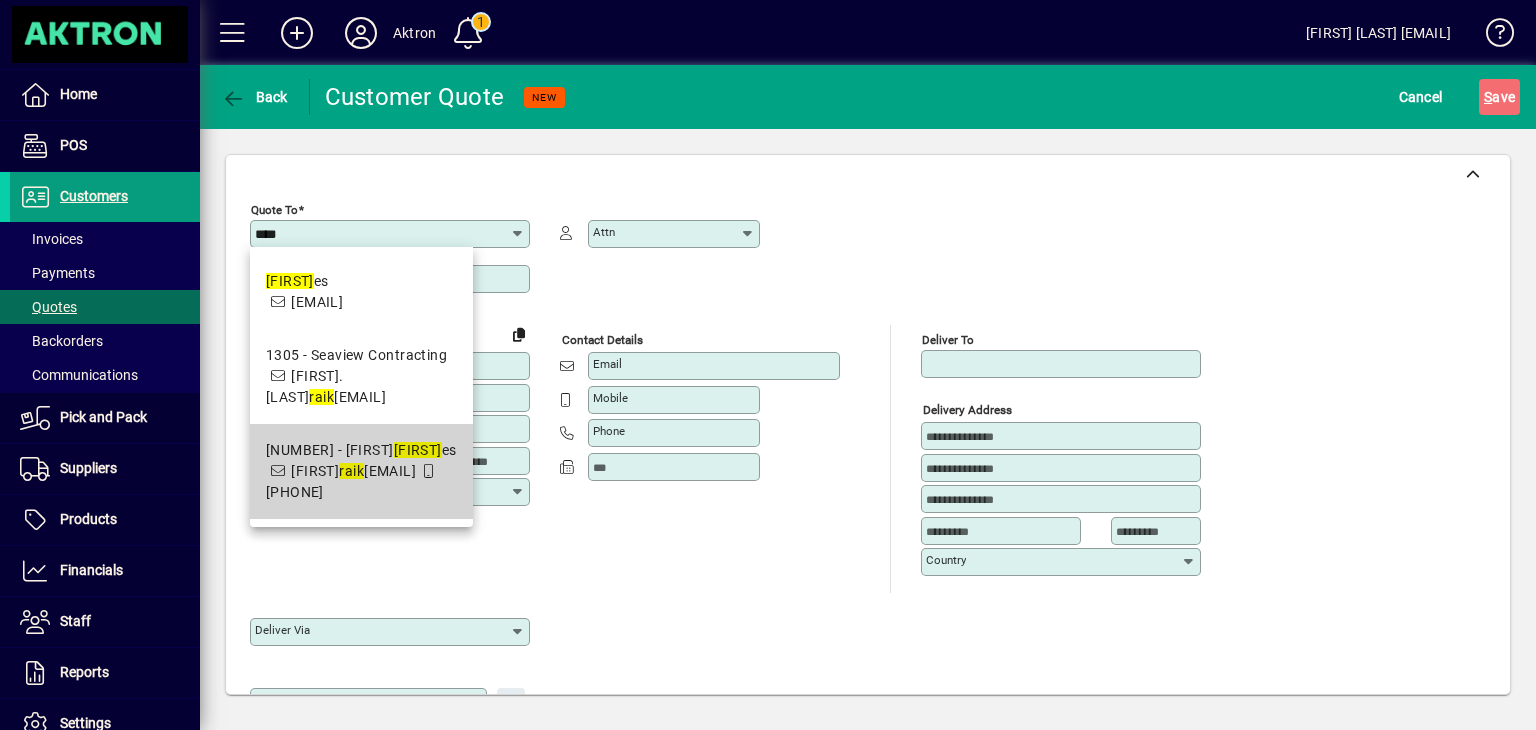 click on "[FIRST] [LAST]@[DOMAIN]" at bounding box center [353, 471] 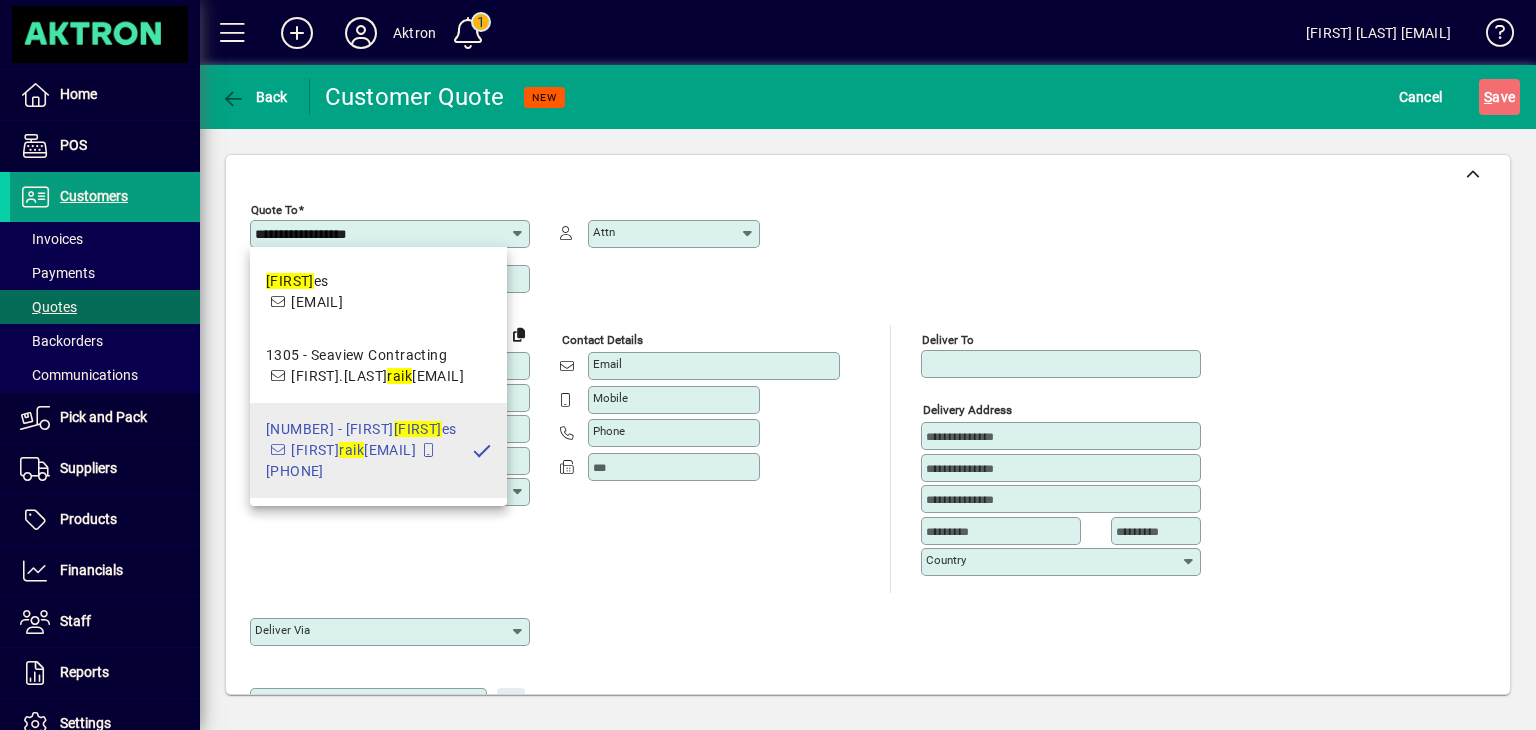 type on "**********" 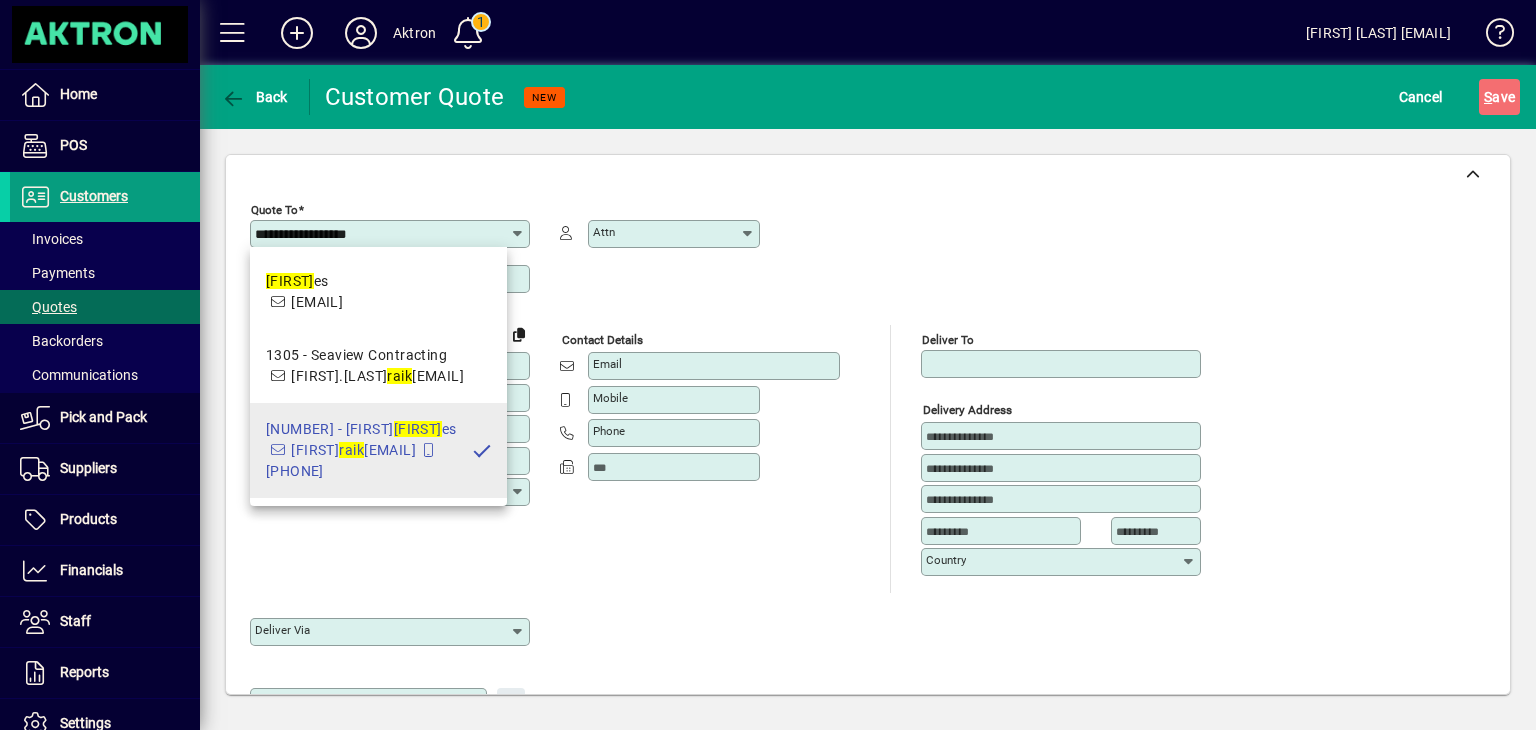 type on "********" 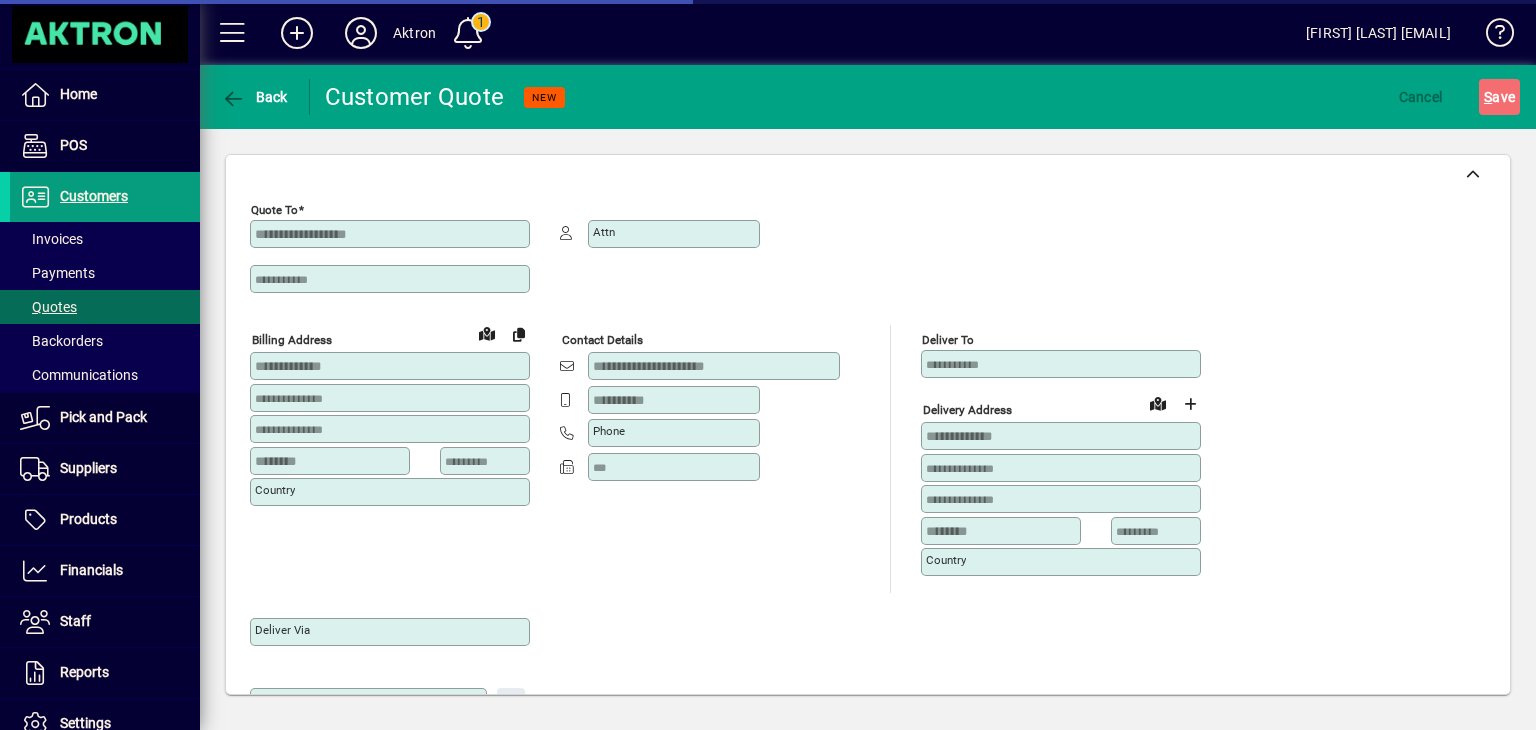type on "**********" 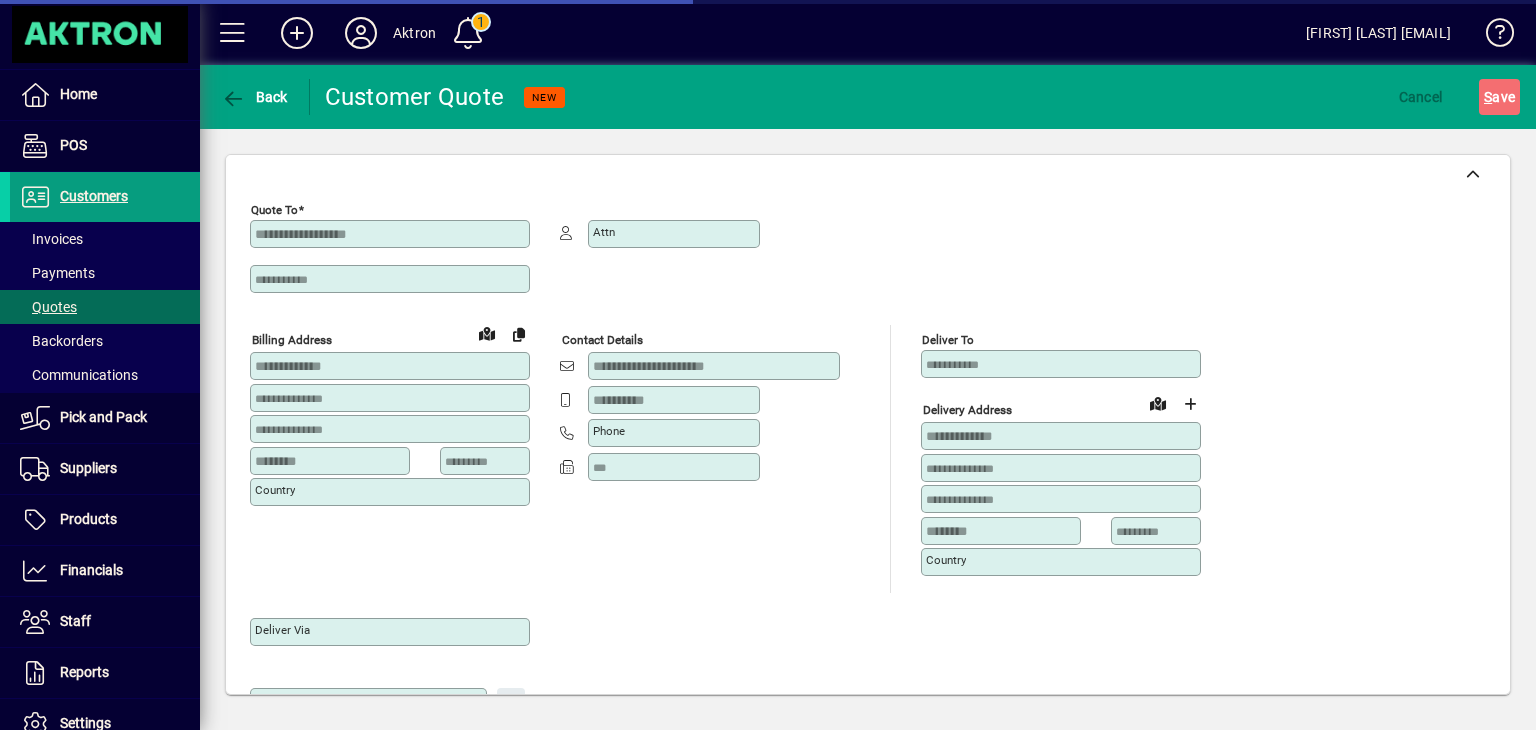 type on "**********" 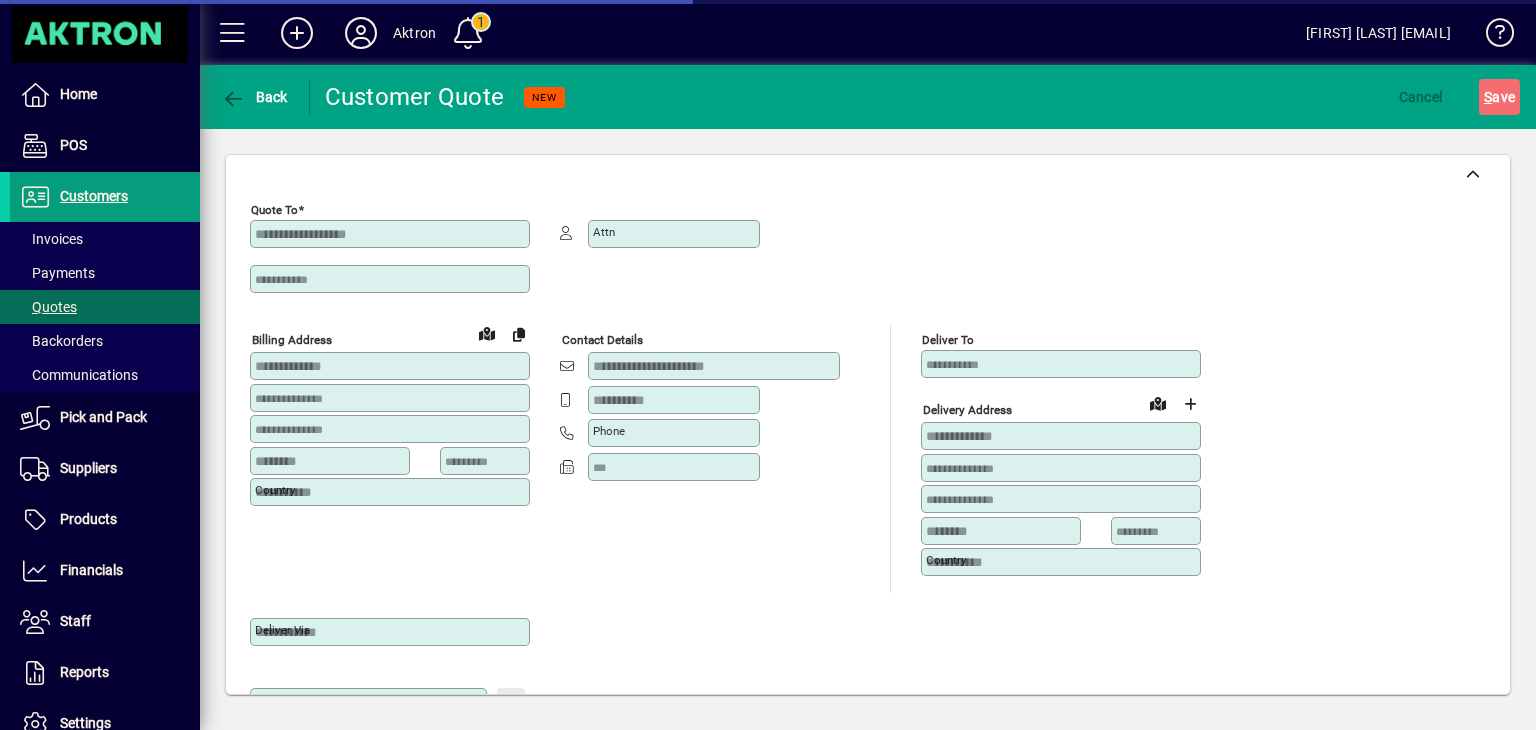 type on "**********" 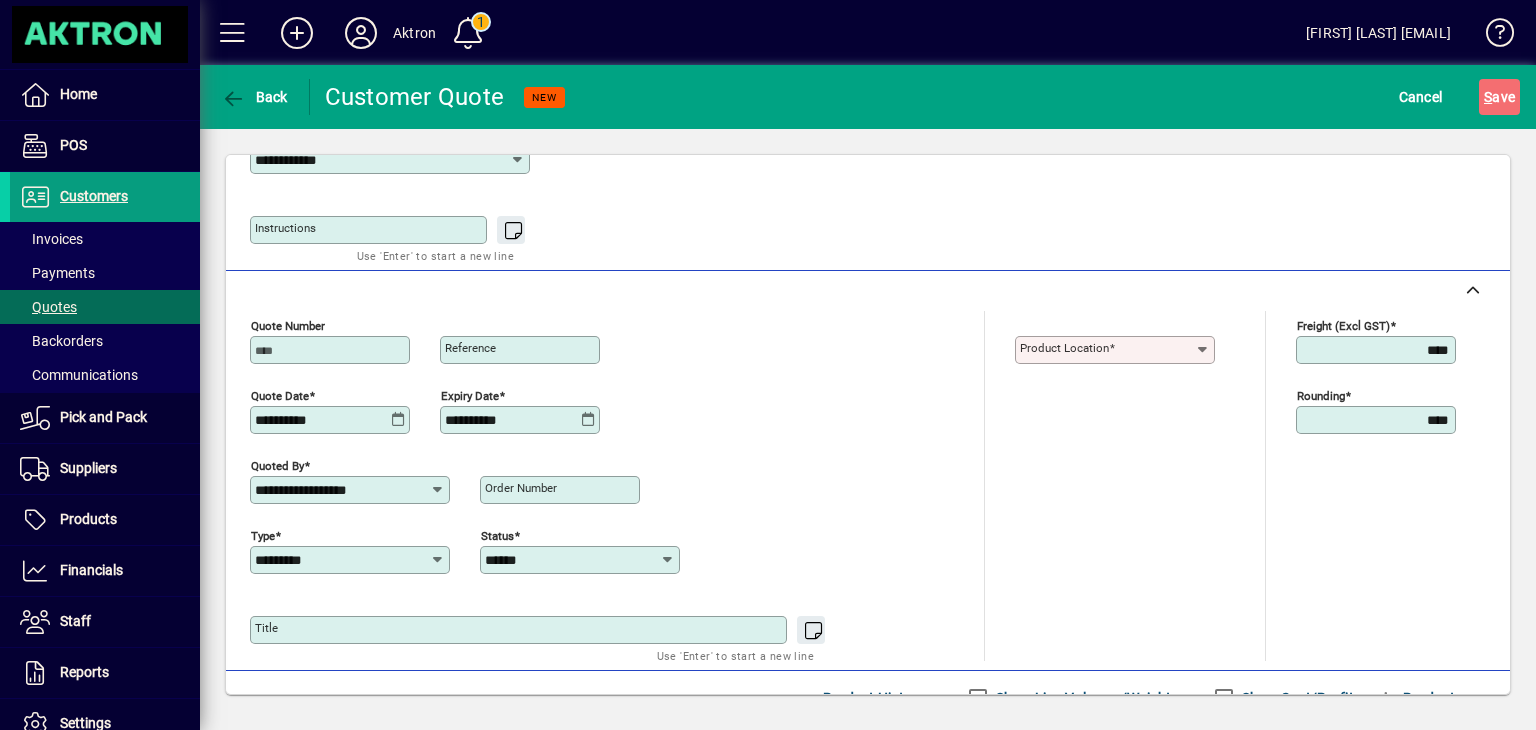 scroll, scrollTop: 478, scrollLeft: 0, axis: vertical 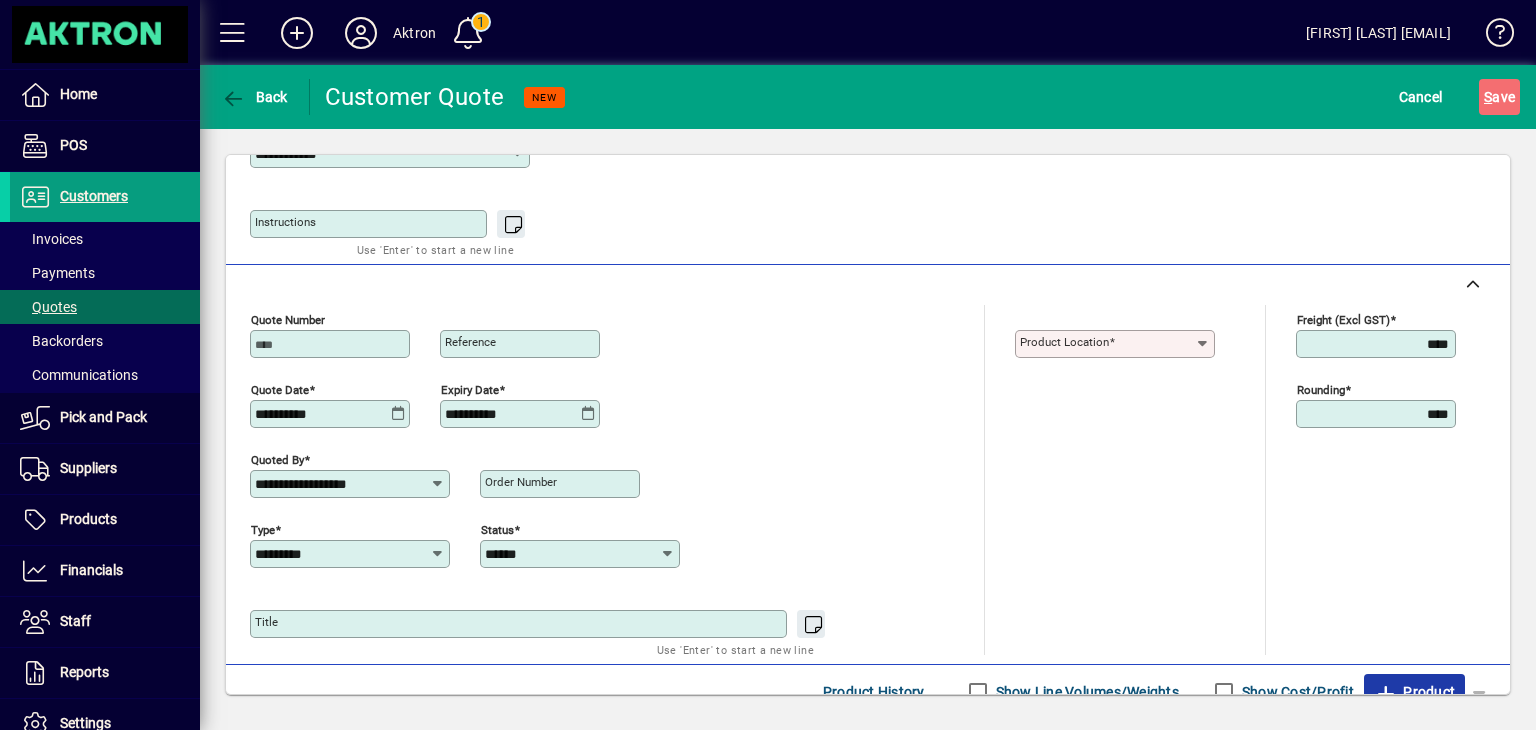 click on "Product" 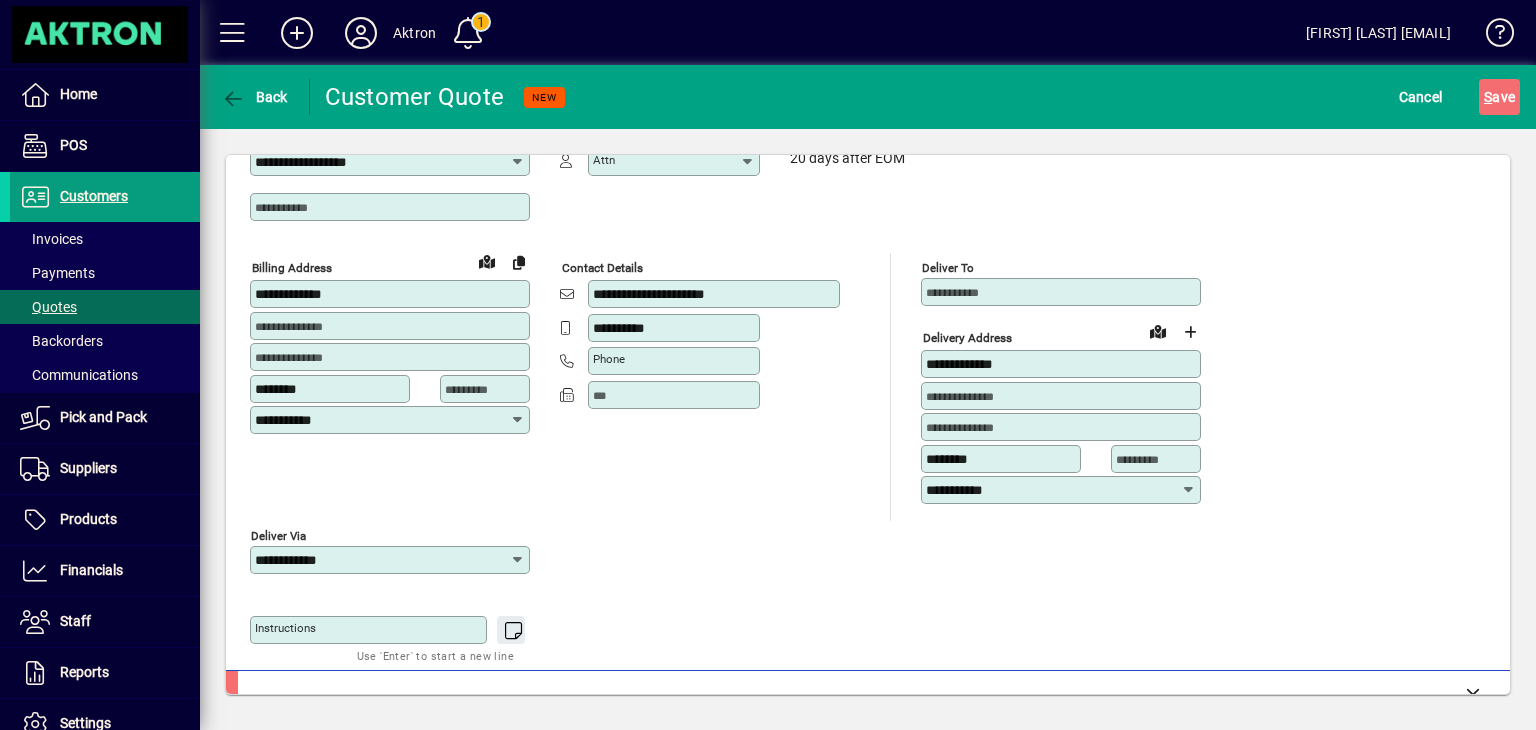 scroll, scrollTop: 72, scrollLeft: 0, axis: vertical 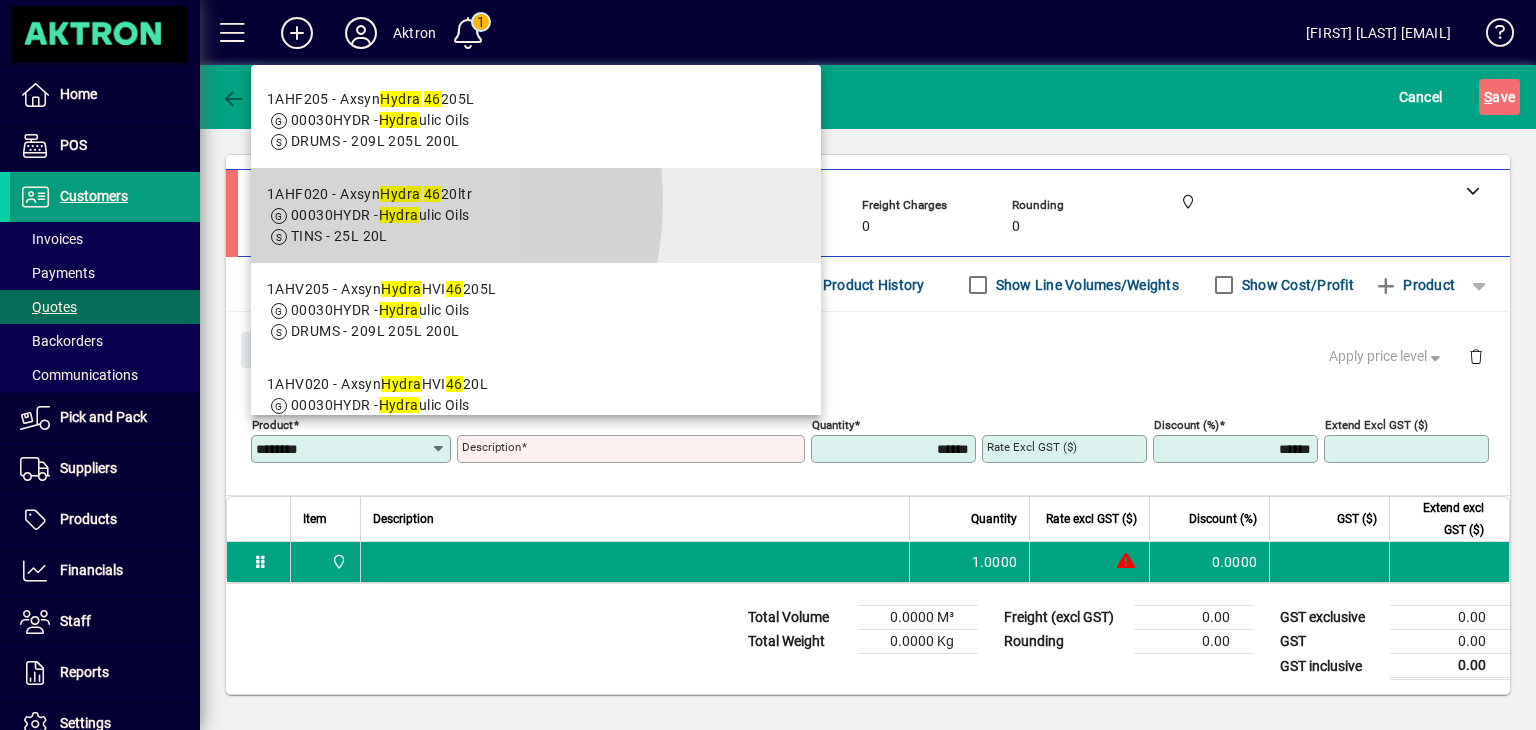 click on "[PRODUCT_CODE] - Axsyn  Hydra   46  20ltr" at bounding box center [369, 194] 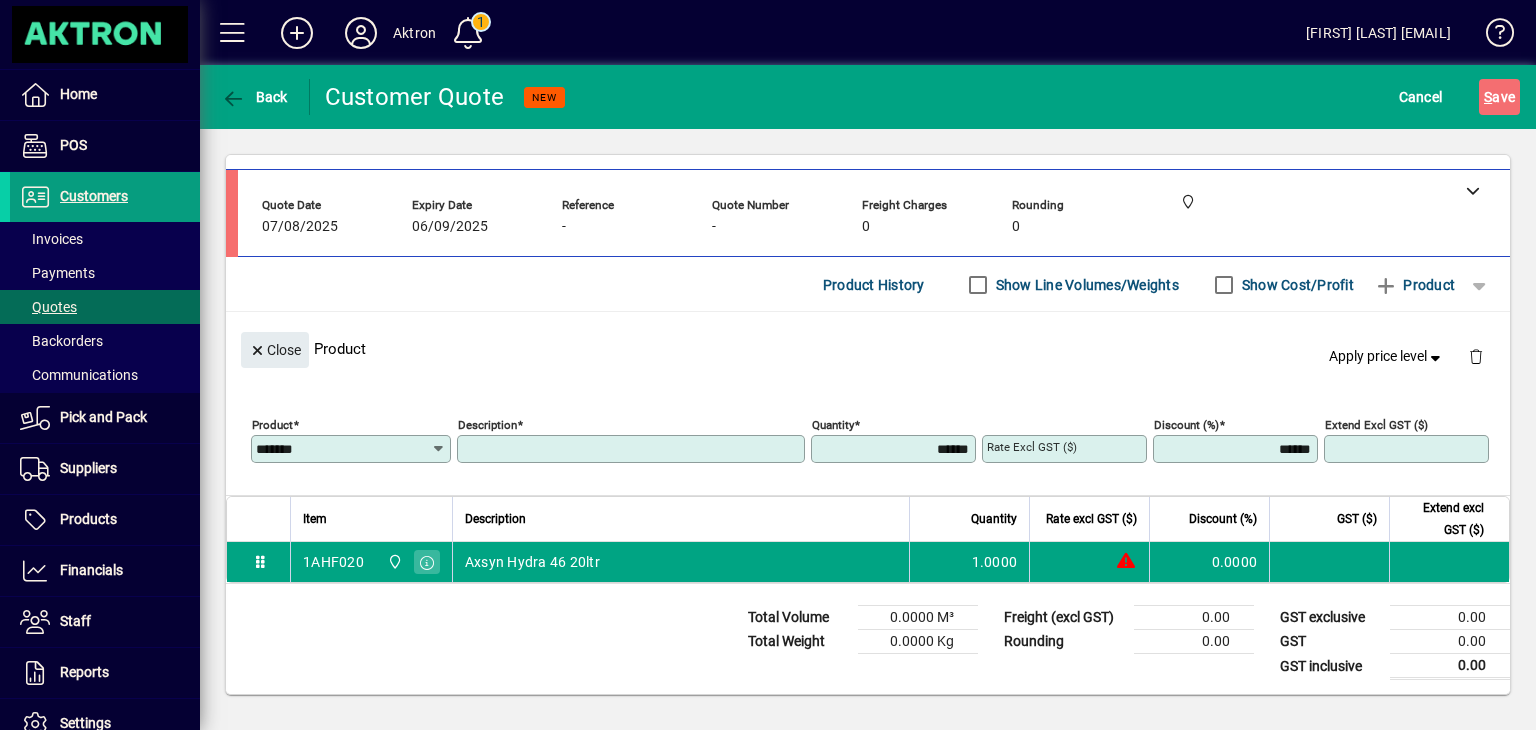 type on "**********" 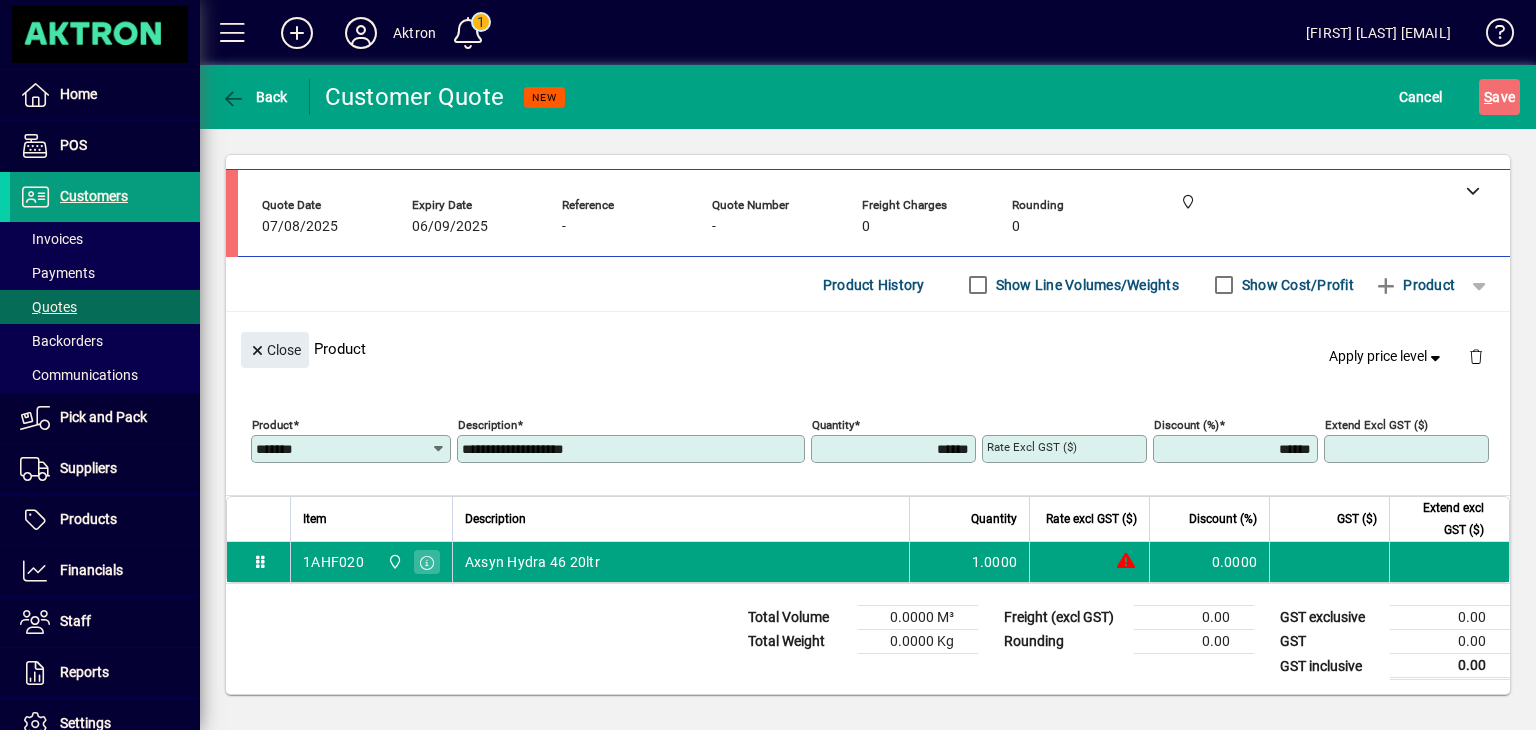 type on "********" 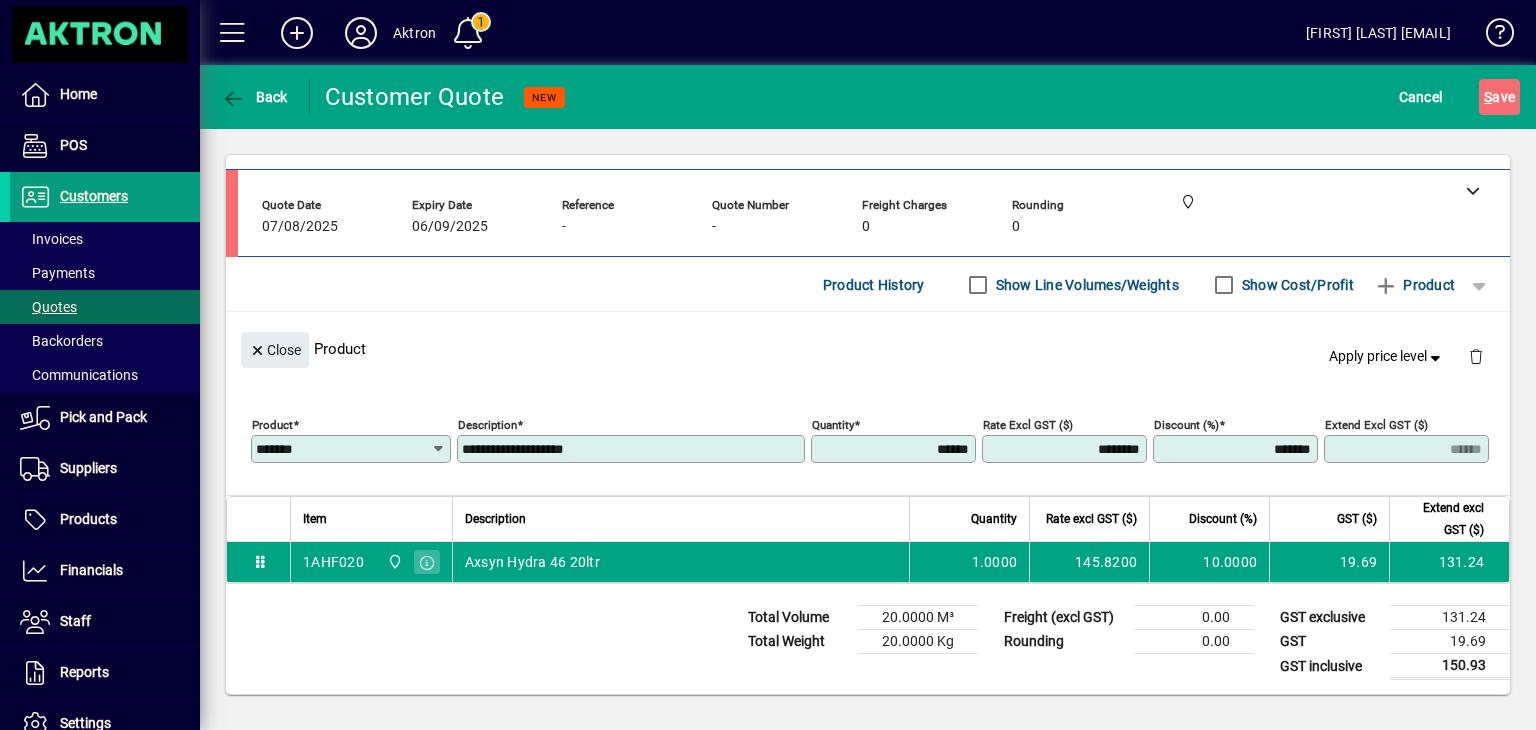 drag, startPoint x: 1199, startPoint y: 448, endPoint x: 1535, endPoint y: 474, distance: 337.00446 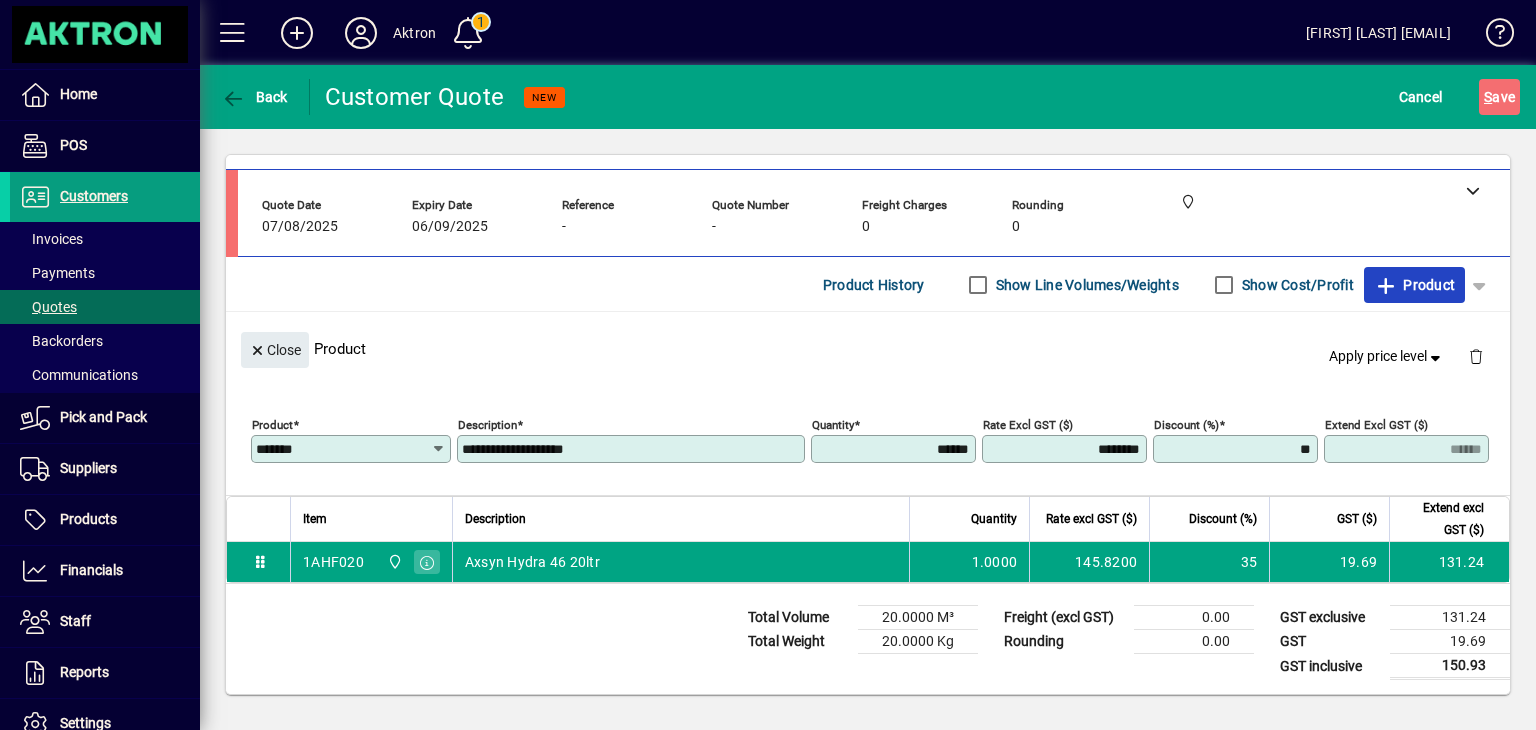 type on "*******" 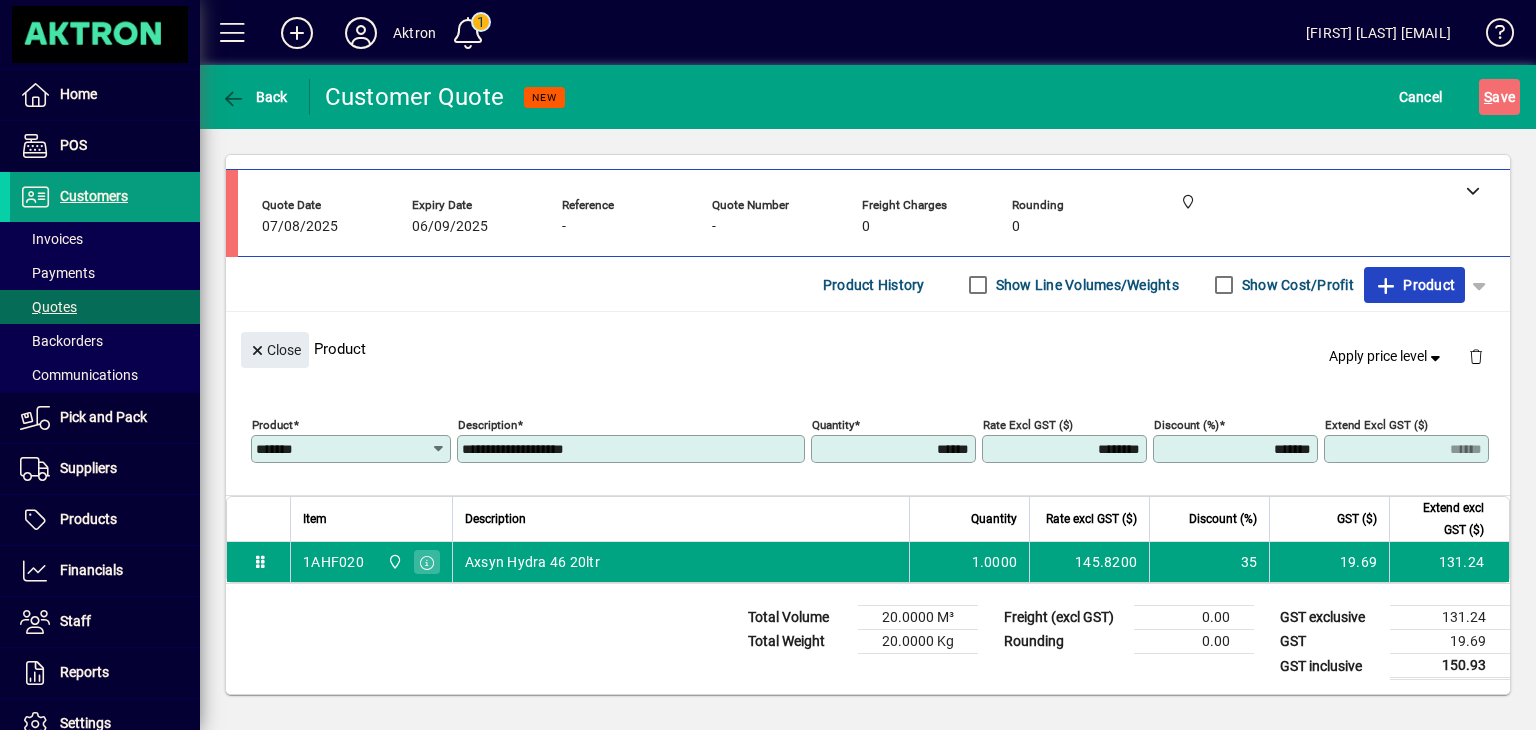 type on "*****" 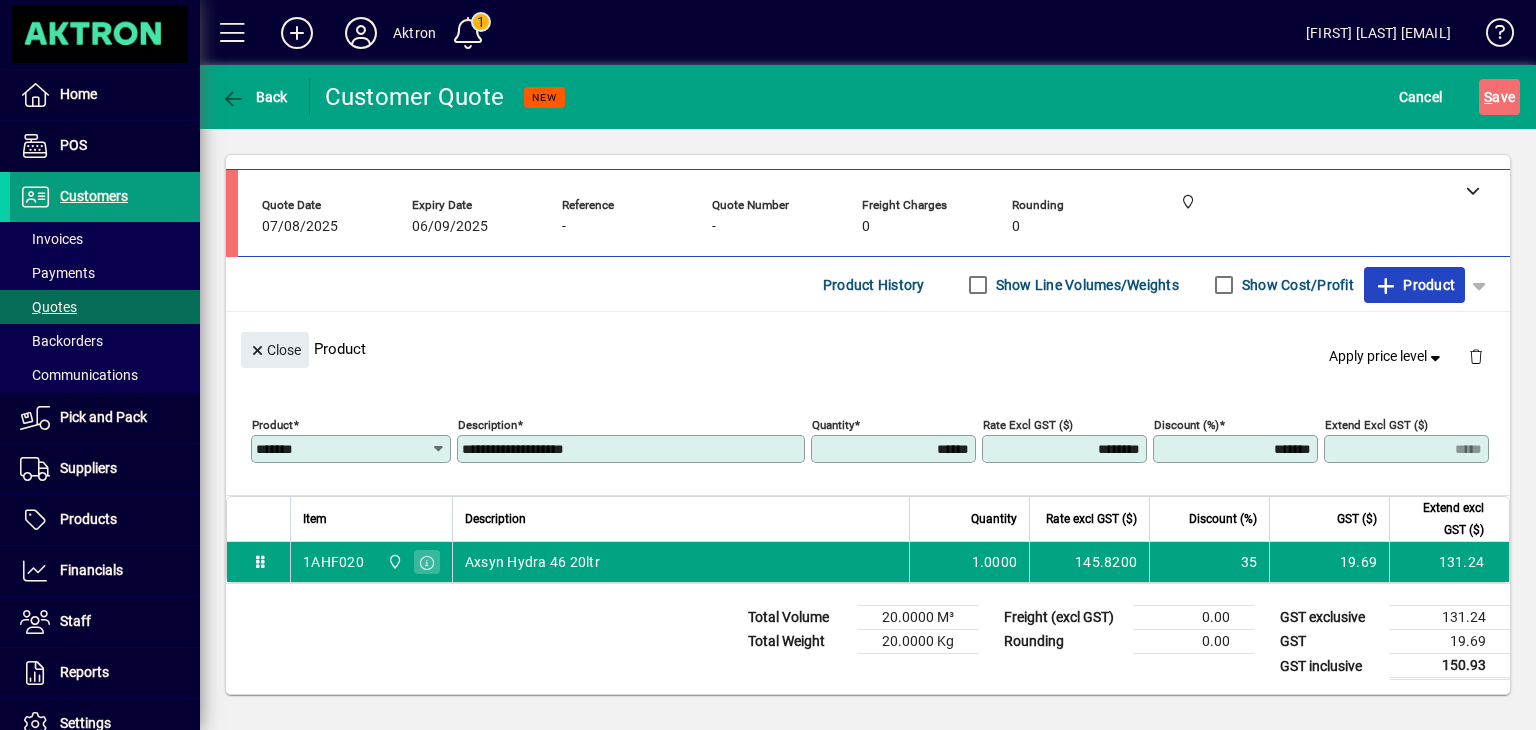type 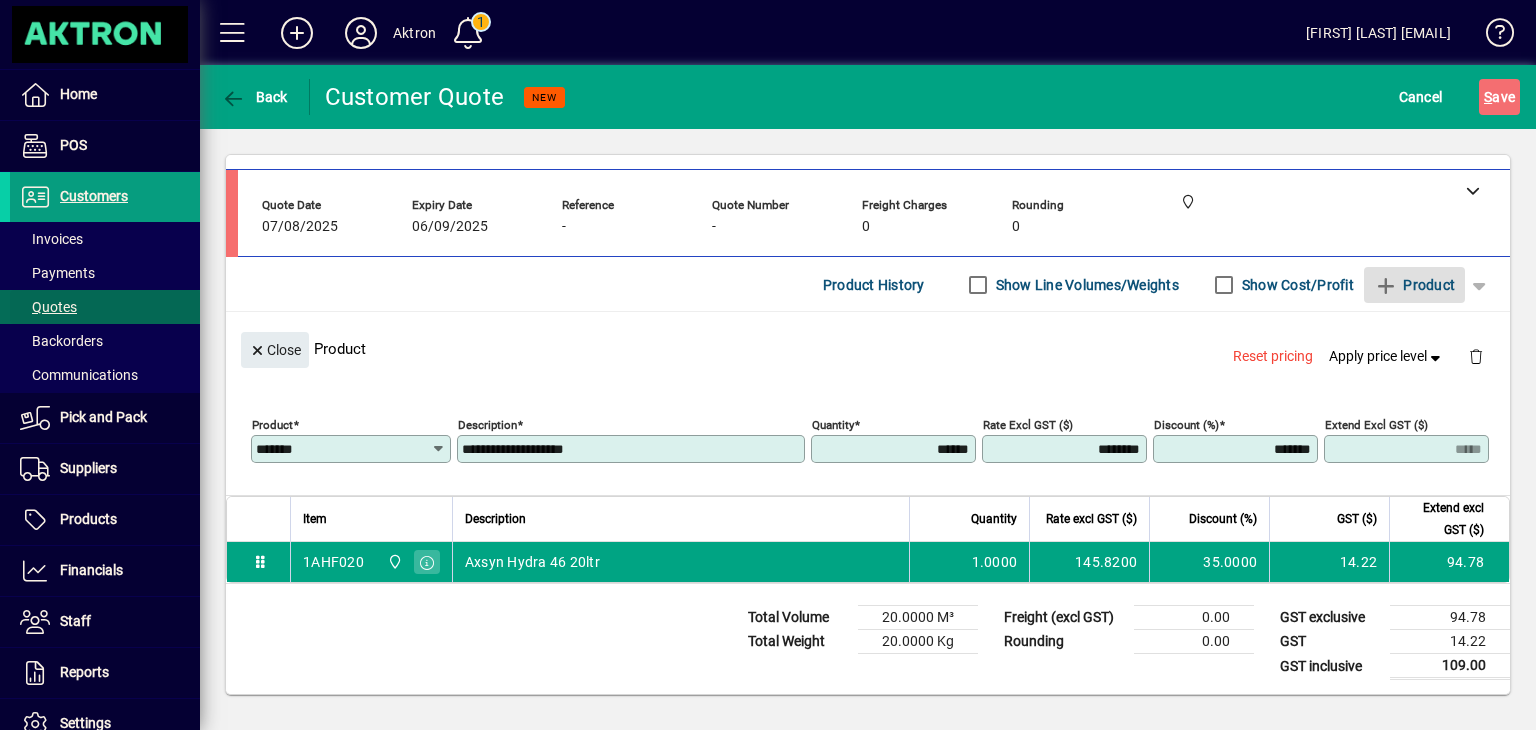 click on "Quotes" at bounding box center [48, 307] 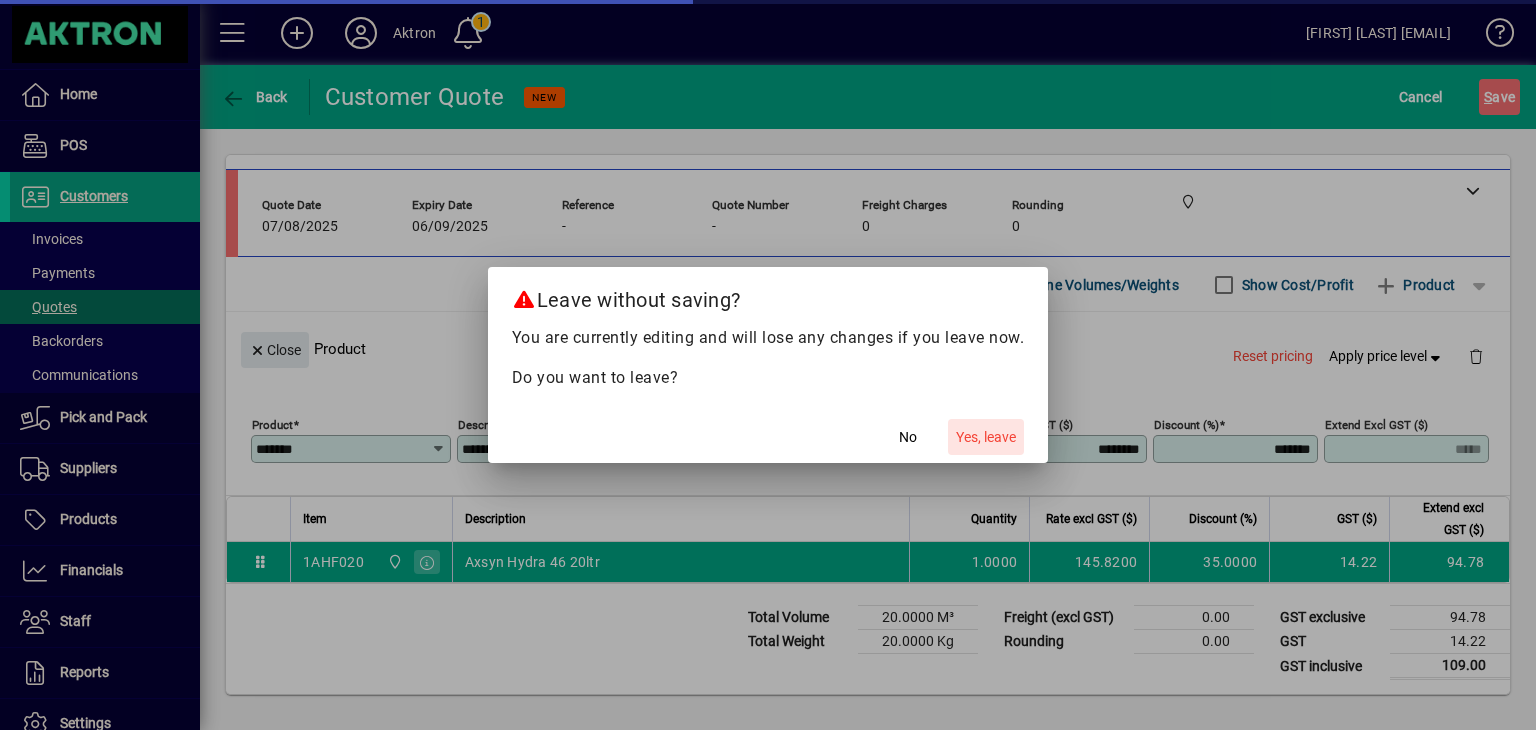 click on "Yes, leave" 